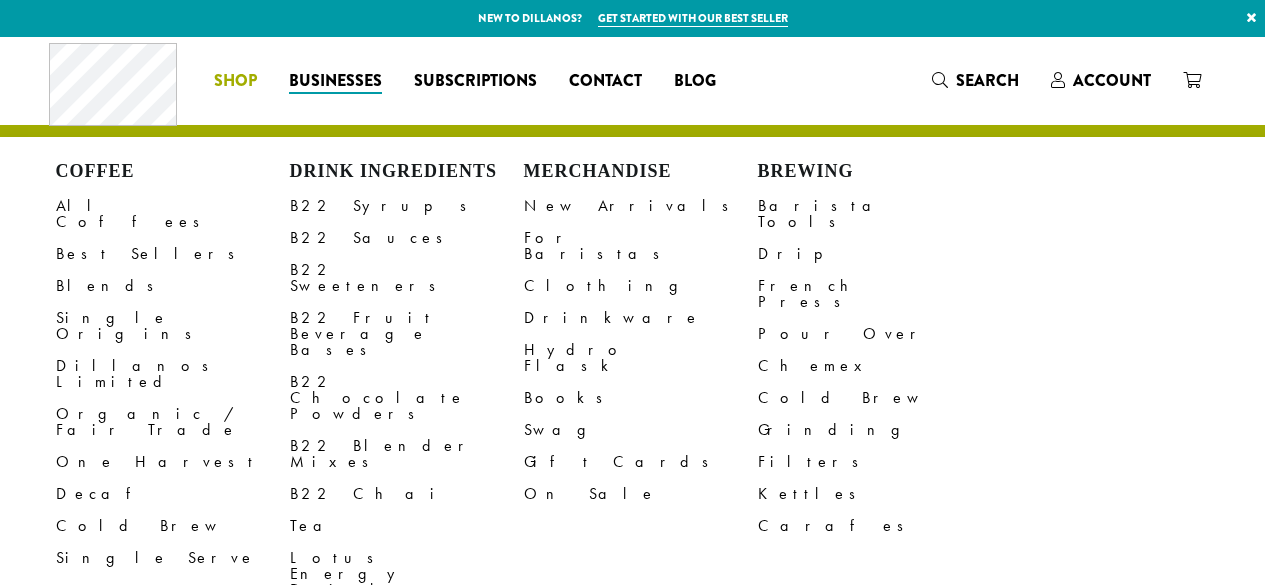 scroll, scrollTop: 0, scrollLeft: 0, axis: both 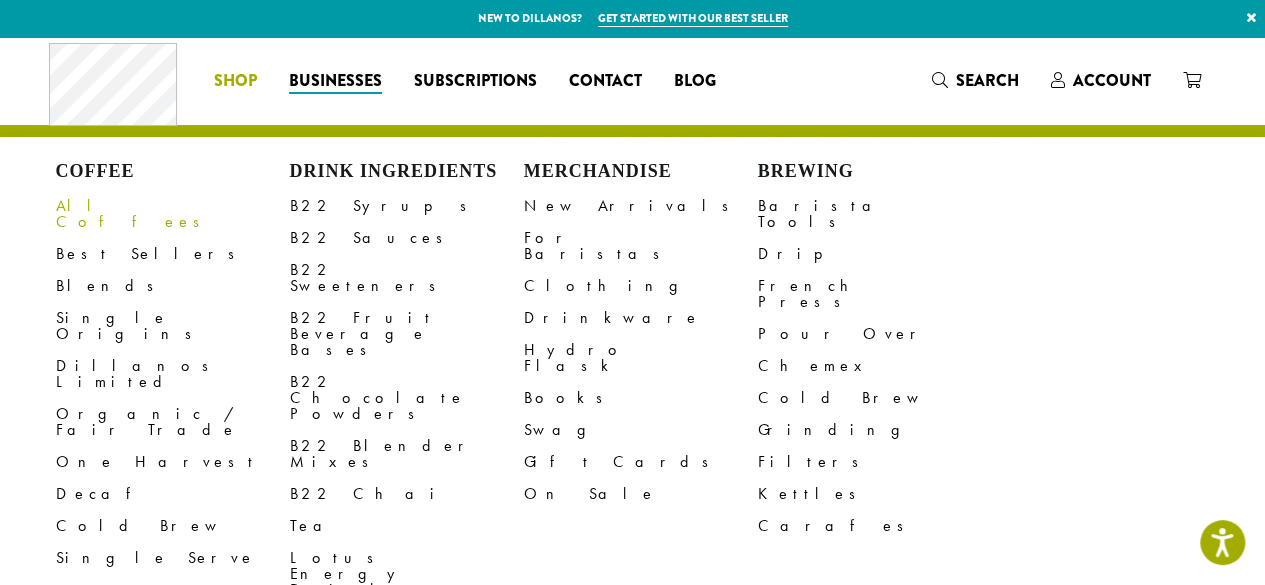click on "All Coffees" at bounding box center (173, 214) 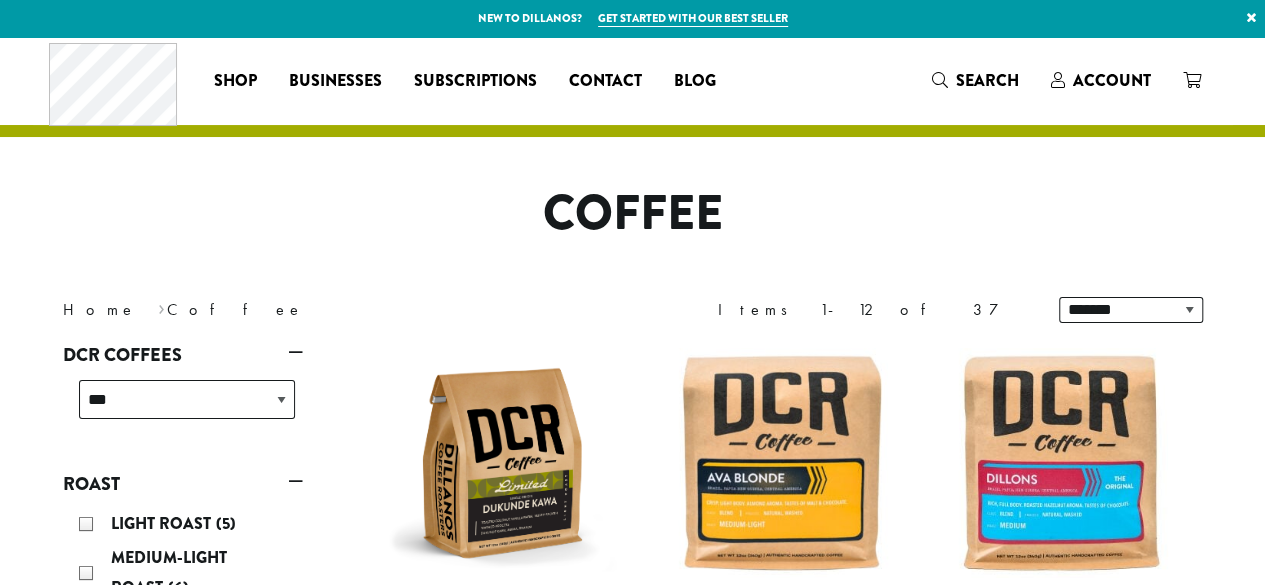 scroll, scrollTop: 110, scrollLeft: 0, axis: vertical 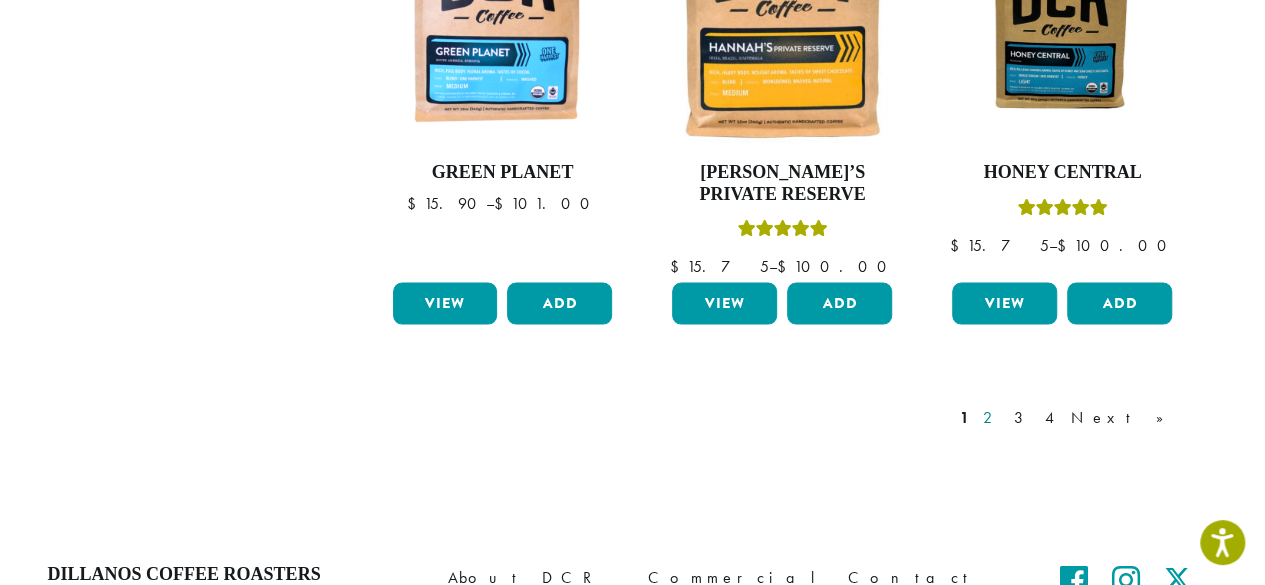 click on "2" at bounding box center (991, 417) 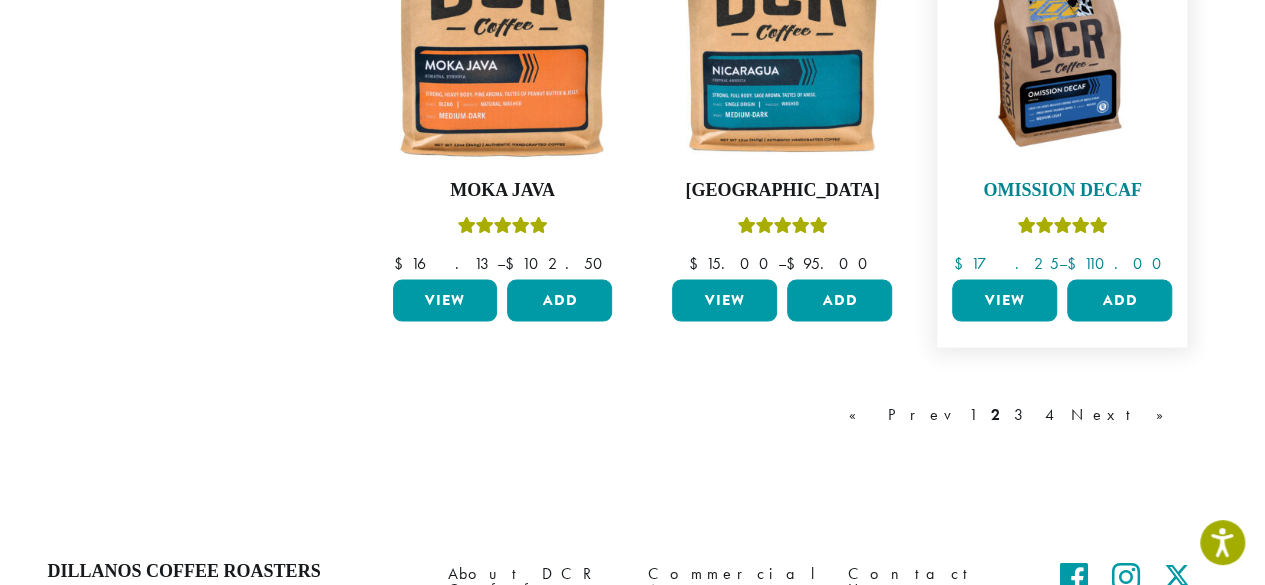 scroll, scrollTop: 1812, scrollLeft: 0, axis: vertical 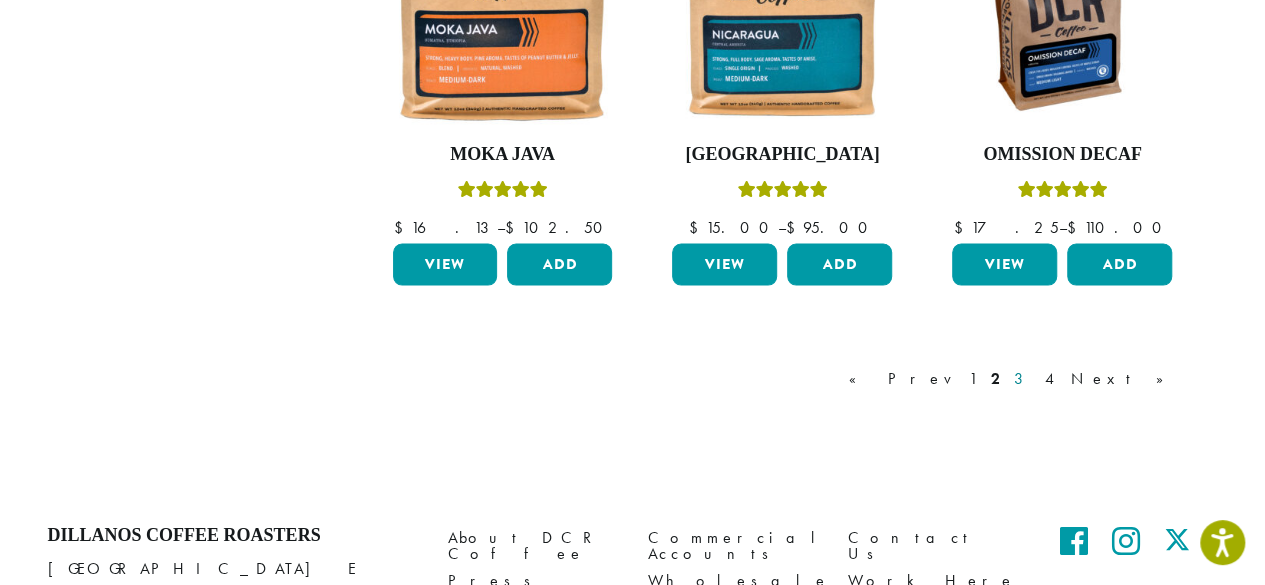 click on "3" at bounding box center (1022, 378) 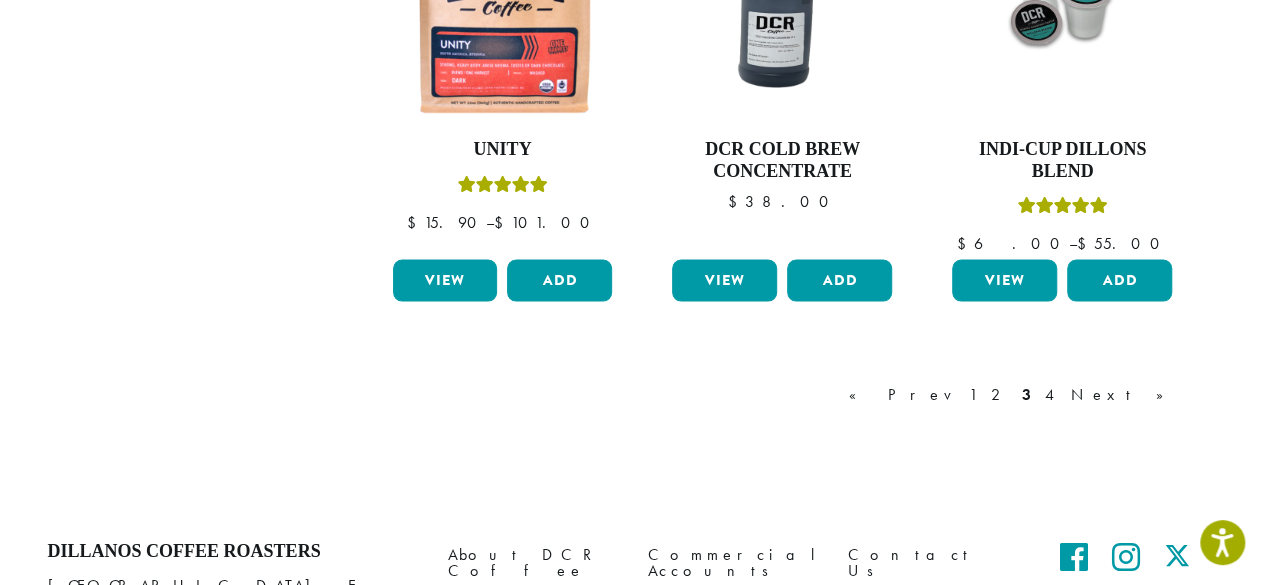 scroll, scrollTop: 1820, scrollLeft: 0, axis: vertical 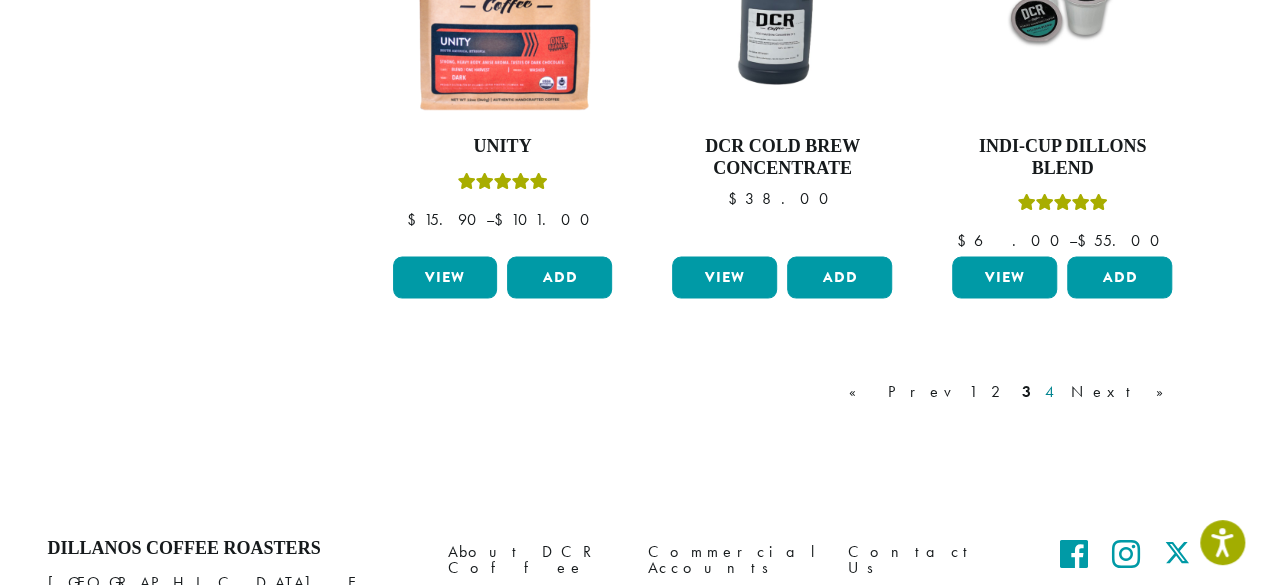 click on "4" at bounding box center [1051, 391] 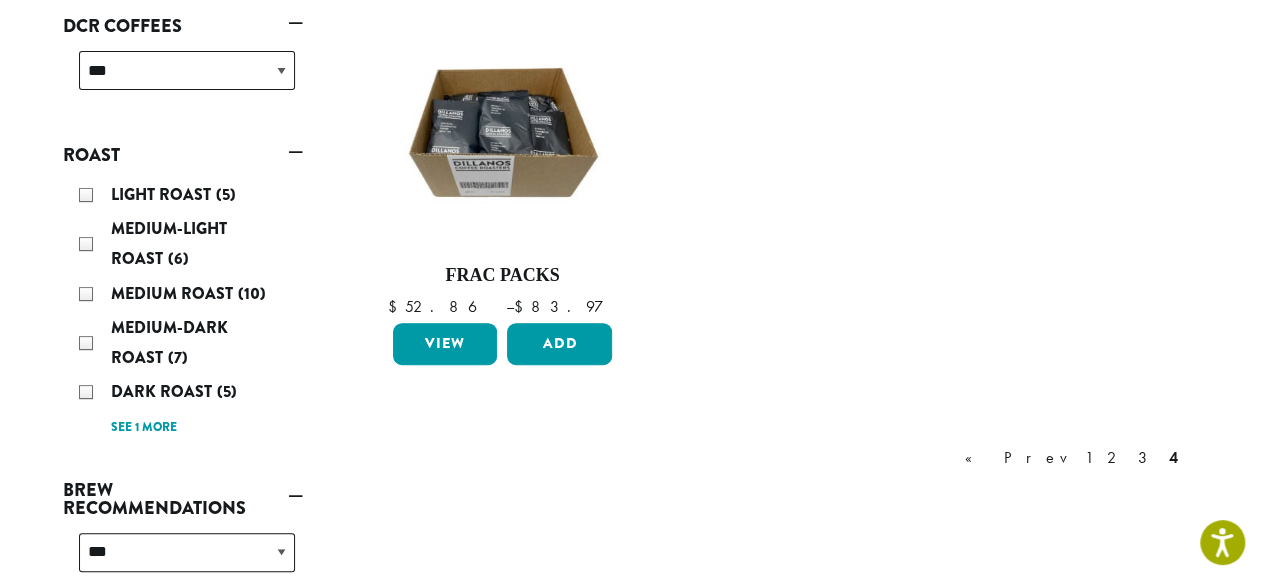 scroll, scrollTop: 432, scrollLeft: 0, axis: vertical 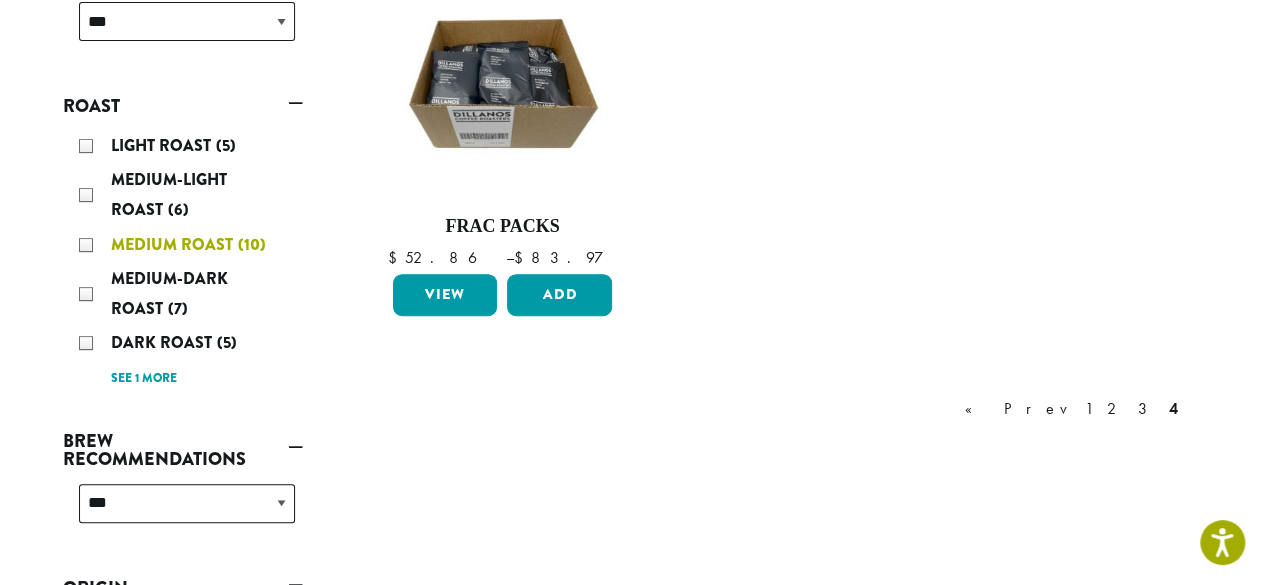 click on "Medium Roast" at bounding box center (174, 244) 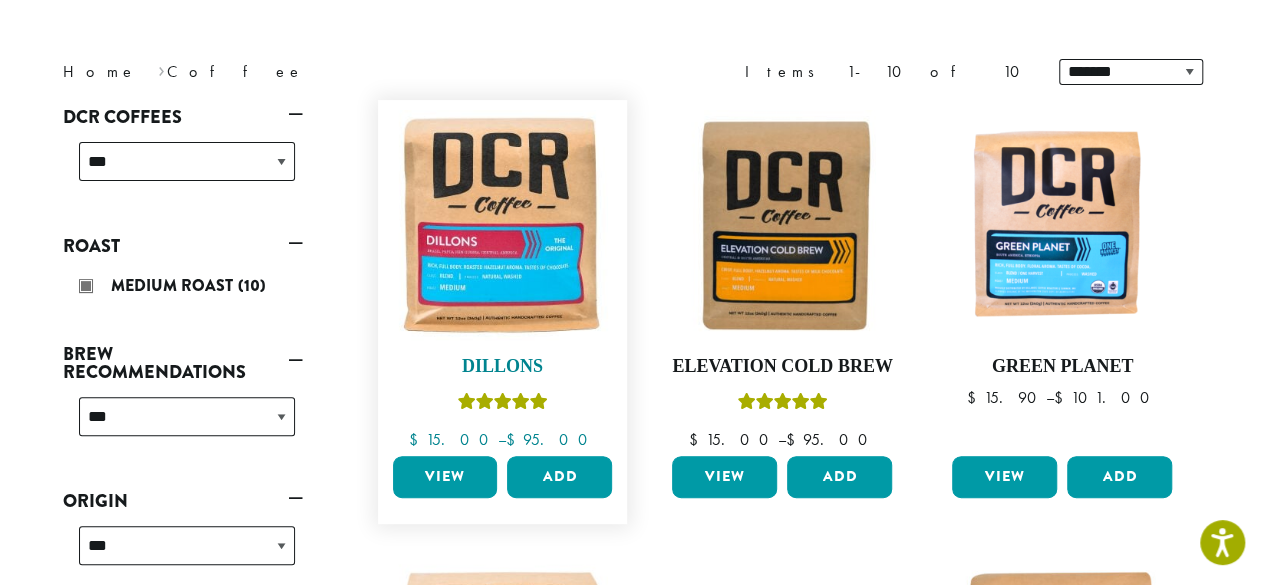 scroll, scrollTop: 239, scrollLeft: 0, axis: vertical 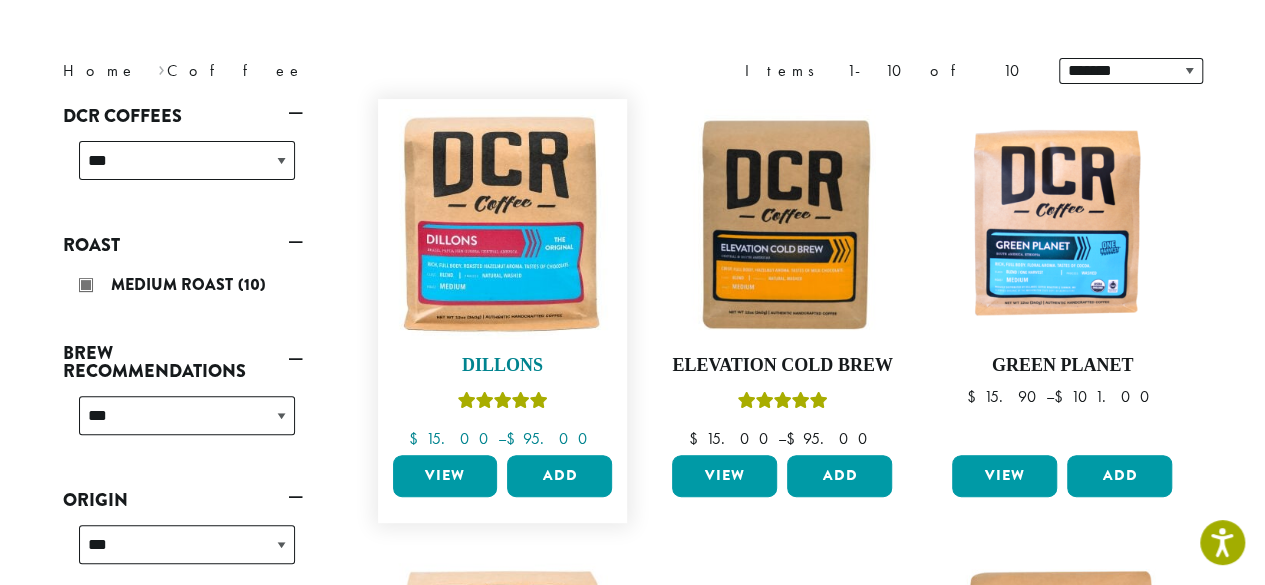 click at bounding box center [502, 224] 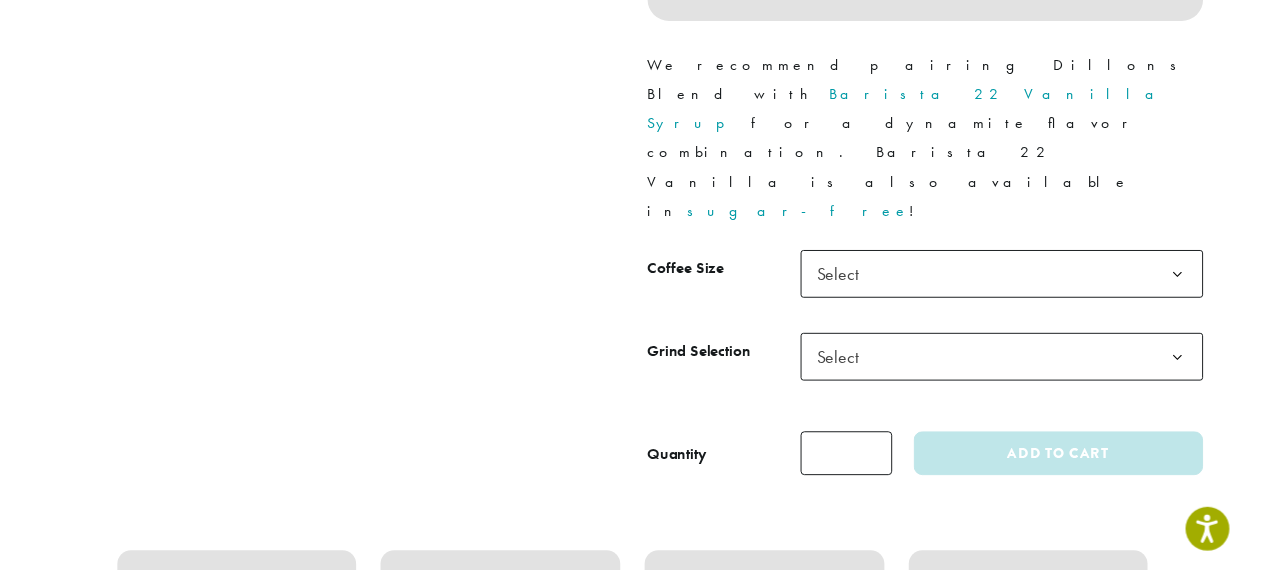 scroll, scrollTop: 927, scrollLeft: 0, axis: vertical 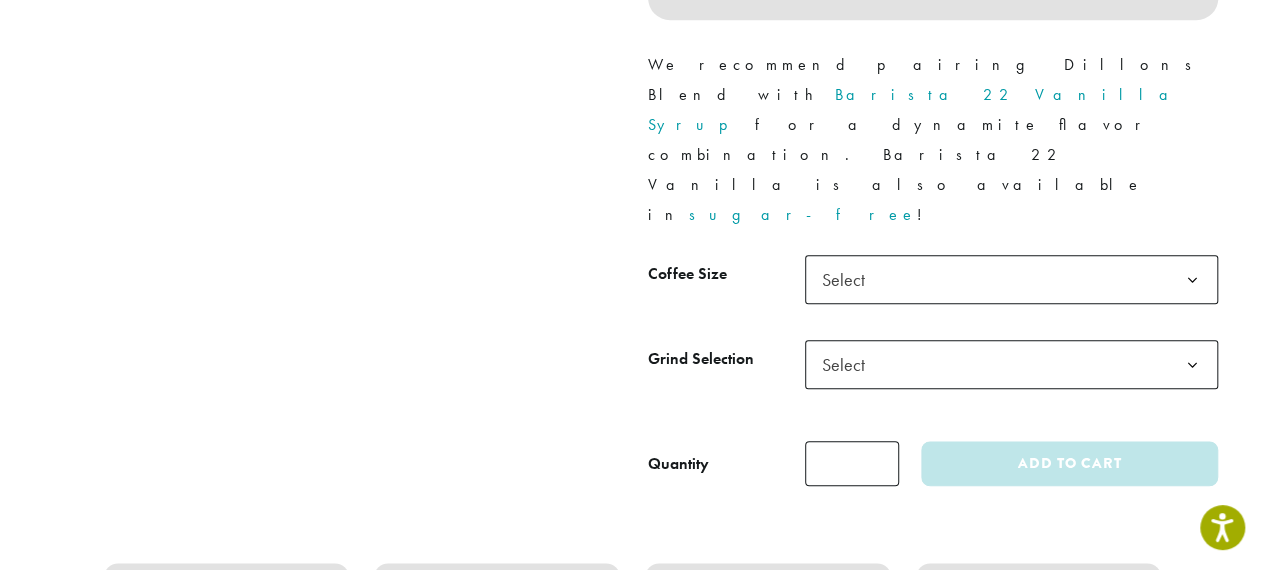 click on "Select" 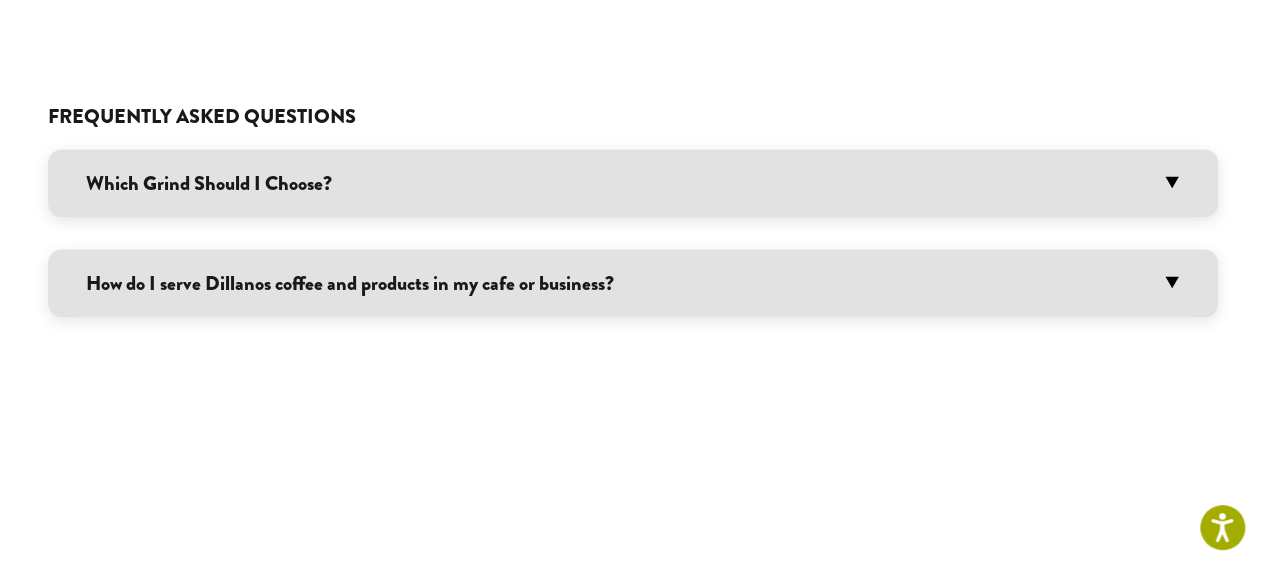 scroll, scrollTop: 1755, scrollLeft: 0, axis: vertical 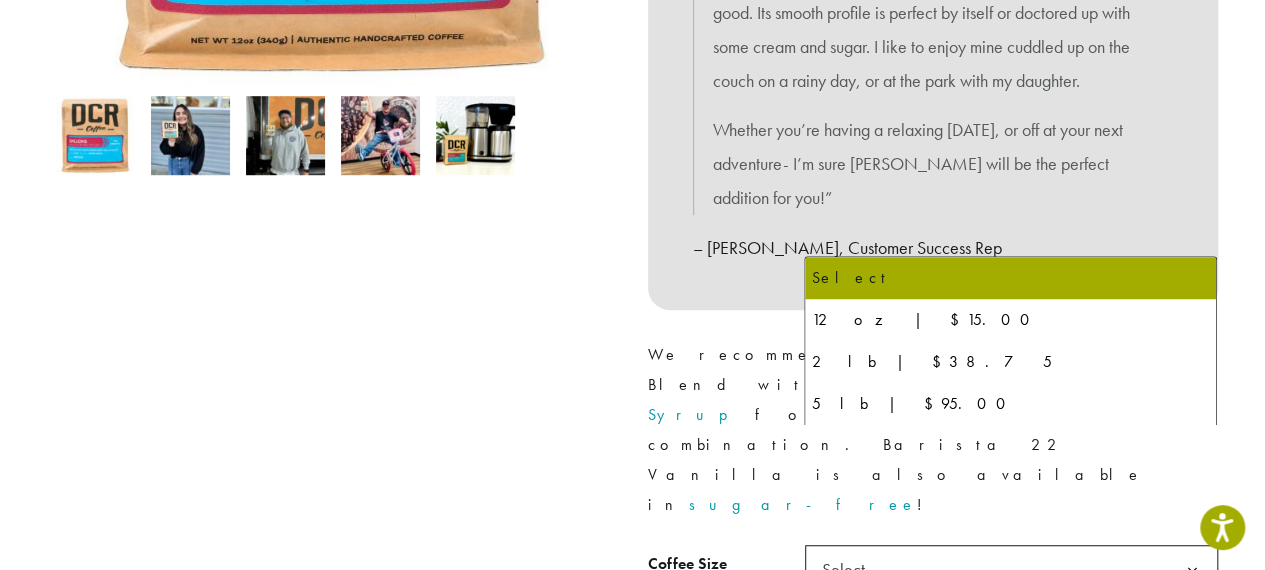 click on "**********" at bounding box center [933, 190] 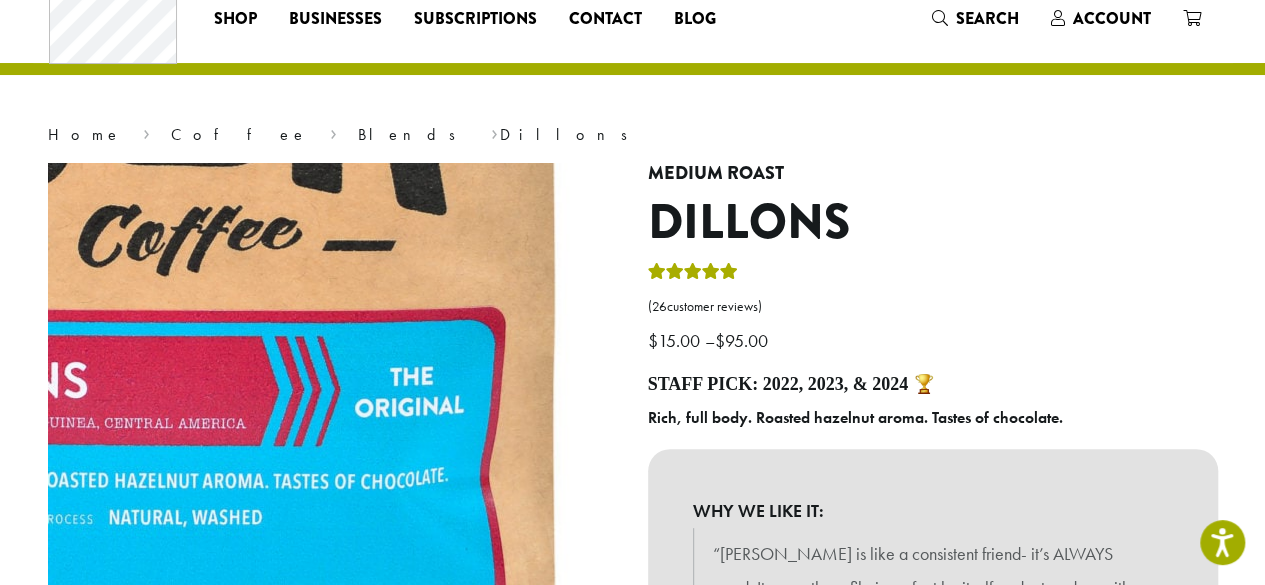 scroll, scrollTop: 0, scrollLeft: 0, axis: both 